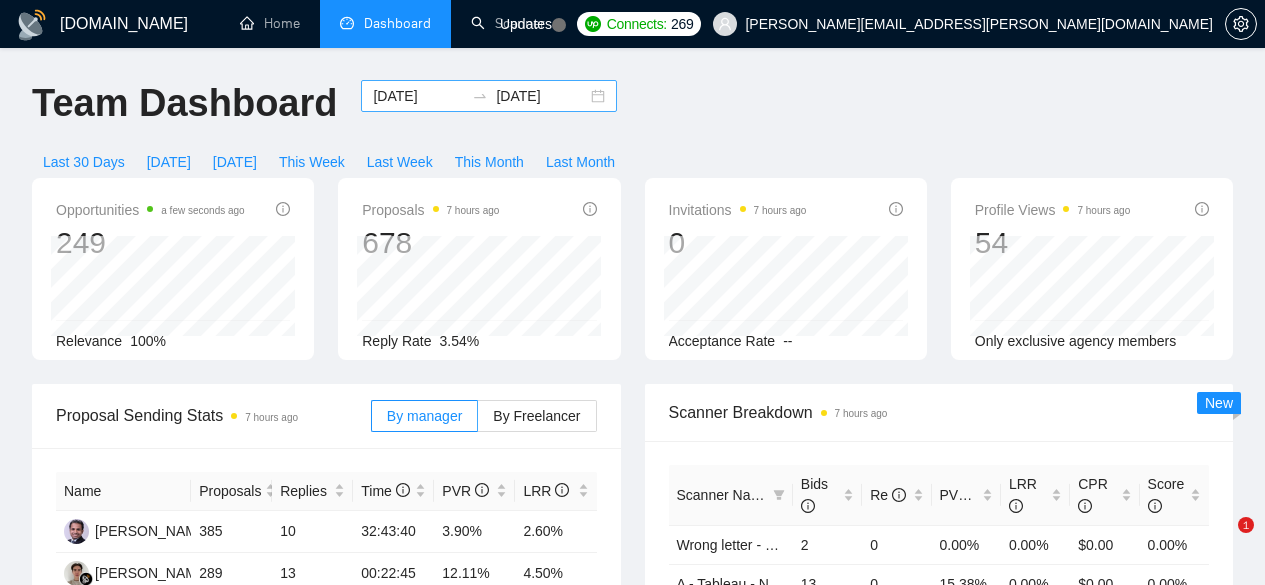 scroll, scrollTop: 0, scrollLeft: 0, axis: both 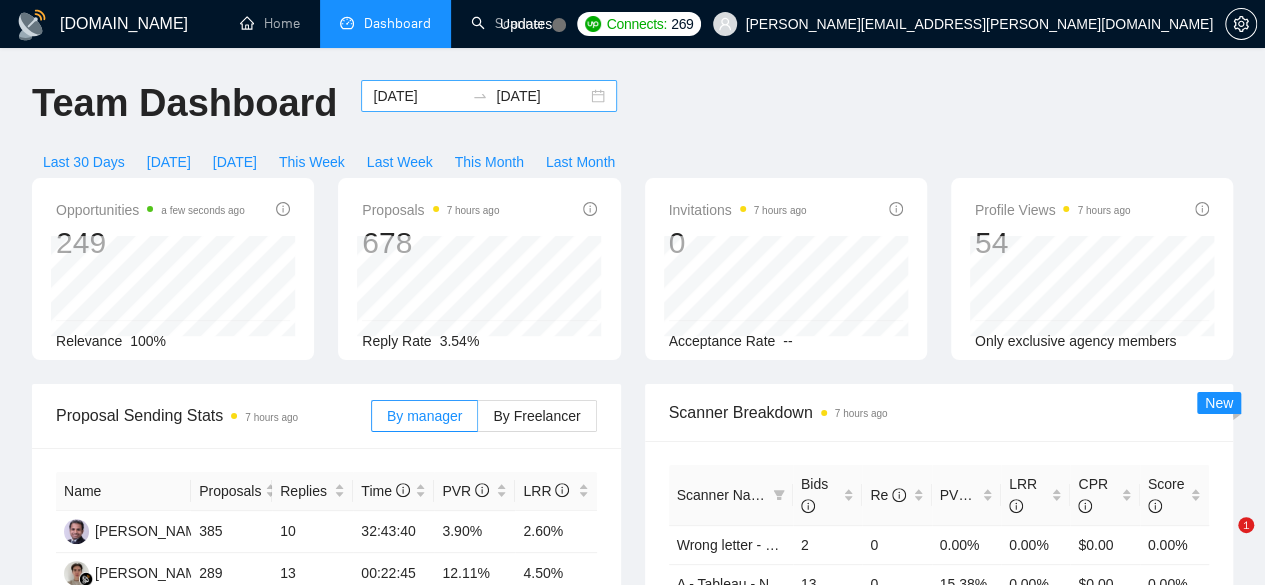 click on "2025-07-02" at bounding box center [541, 96] 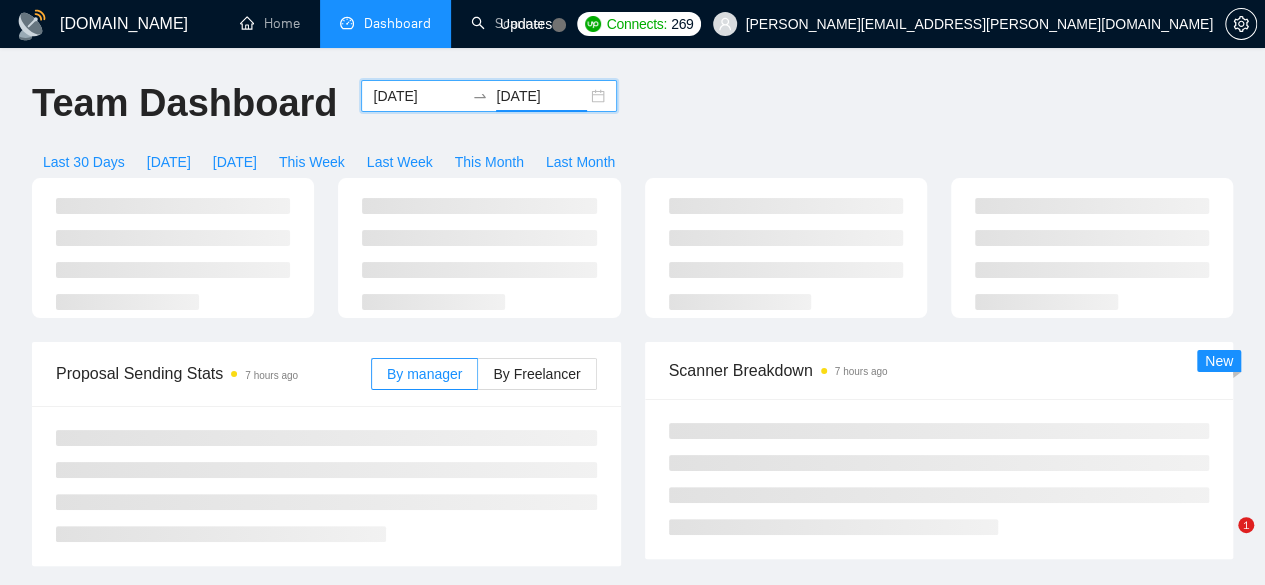 click on "2025-06-02" at bounding box center [418, 96] 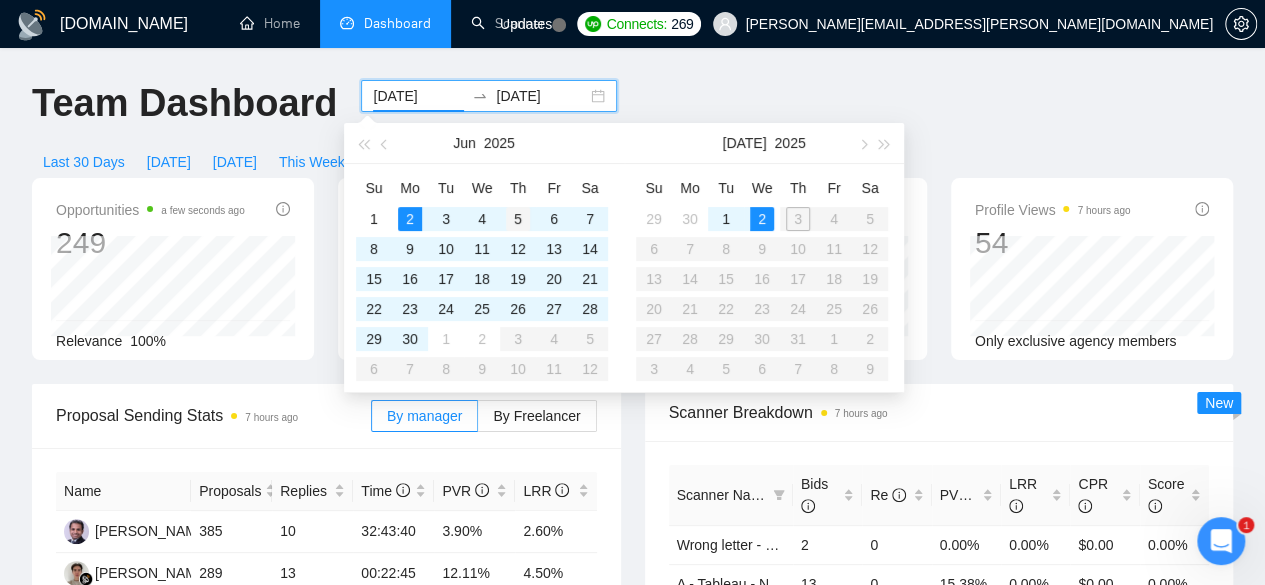 scroll, scrollTop: 0, scrollLeft: 0, axis: both 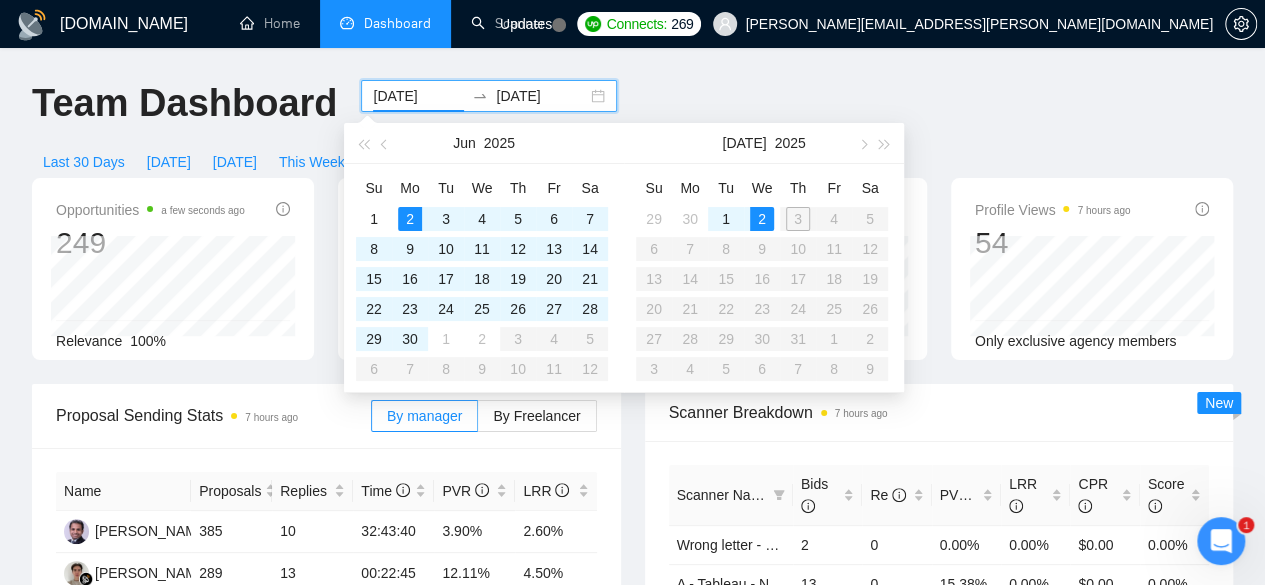 click on "2" at bounding box center [762, 219] 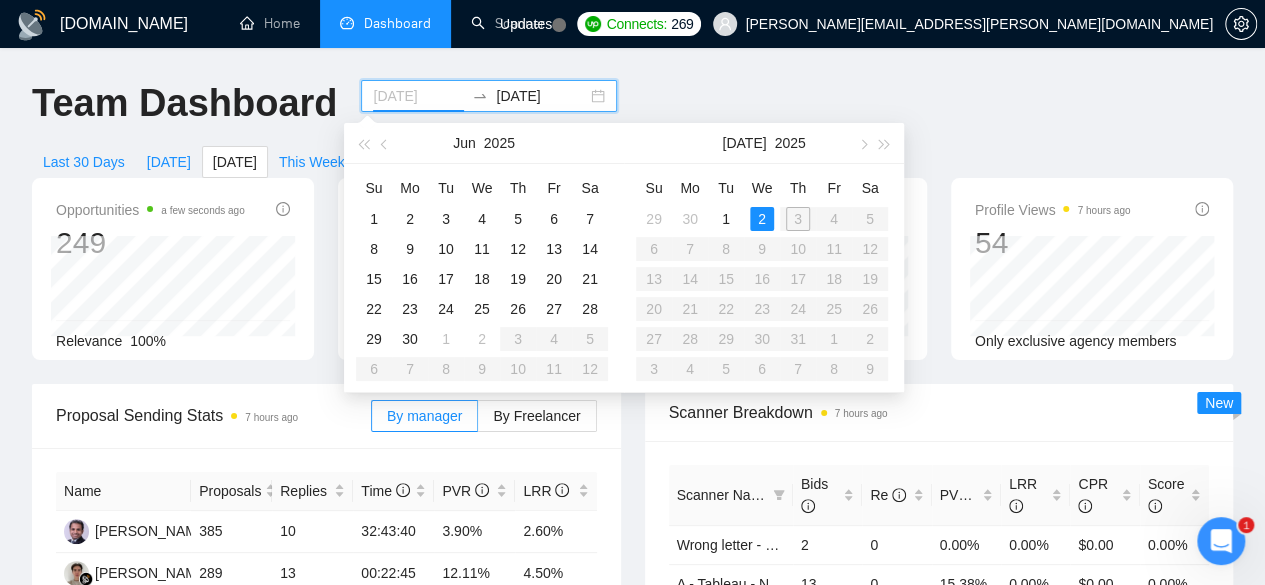 type on "2025-07-02" 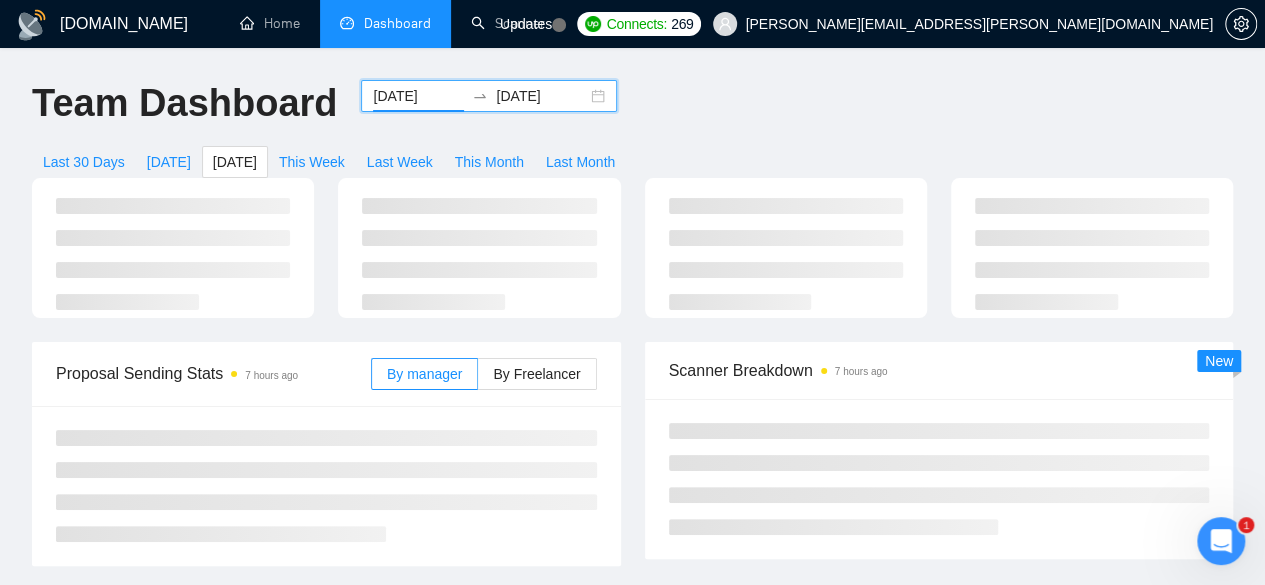 click on "2025-07-02" at bounding box center (541, 96) 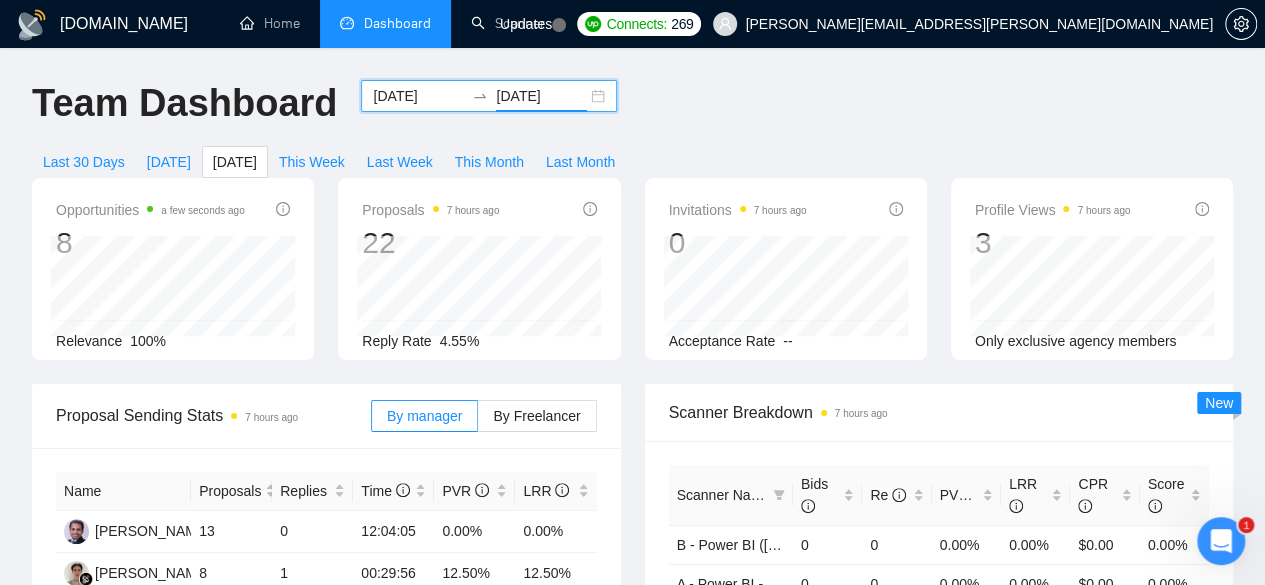 click on "2025-07-02" at bounding box center (541, 96) 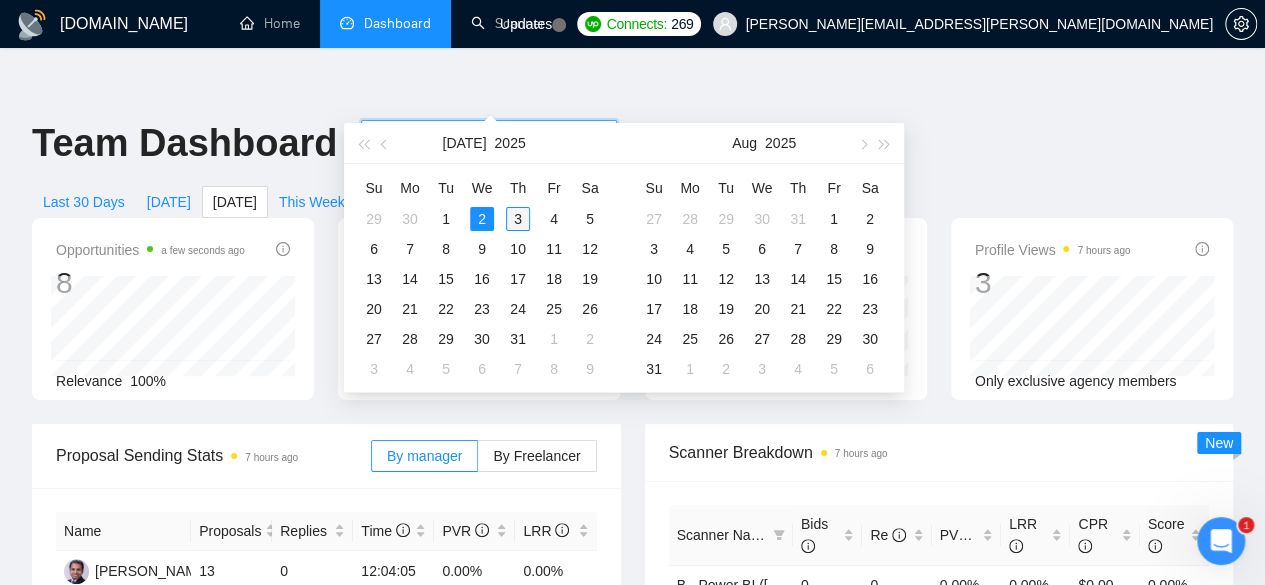 type on "2025-07-03" 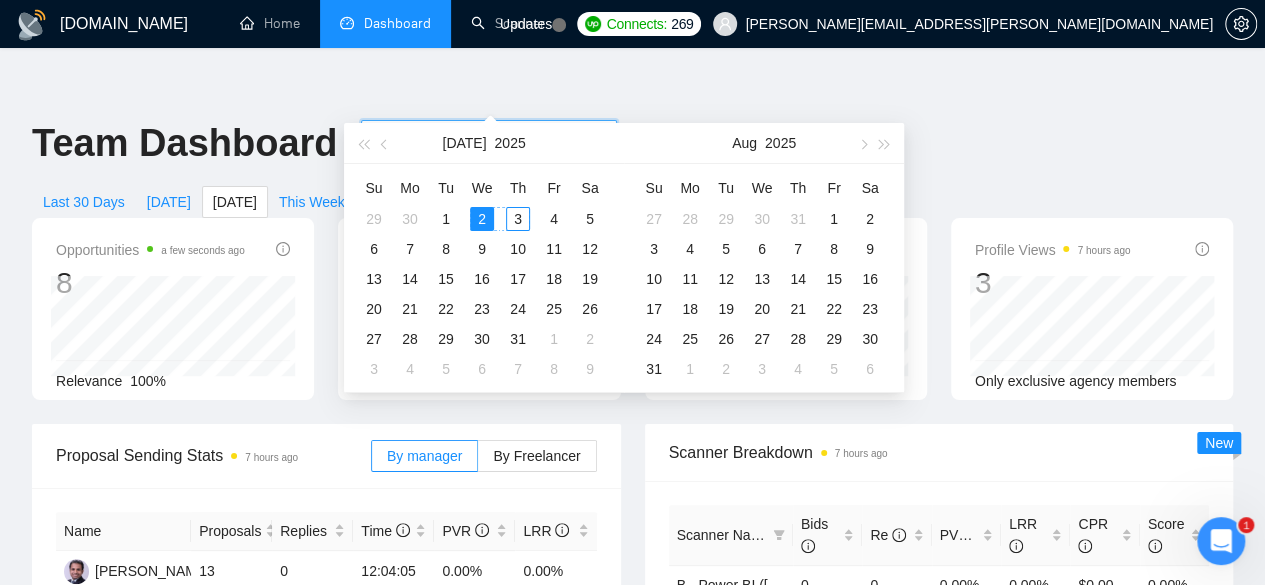 click on "3" at bounding box center (518, 219) 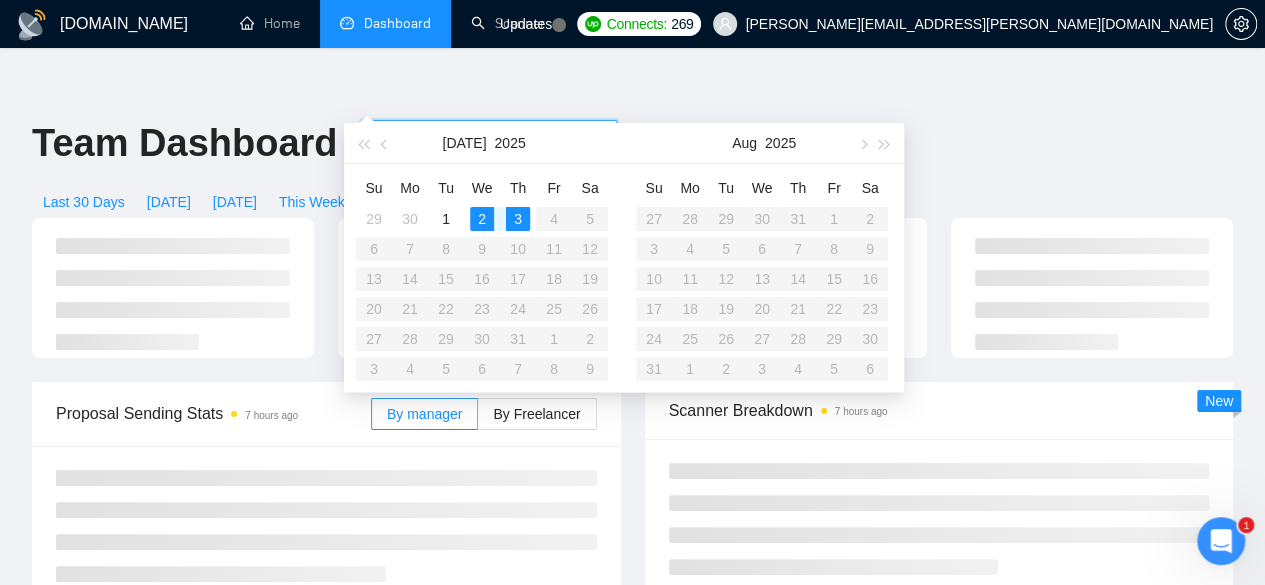 click on "2025-07-02" at bounding box center [418, 136] 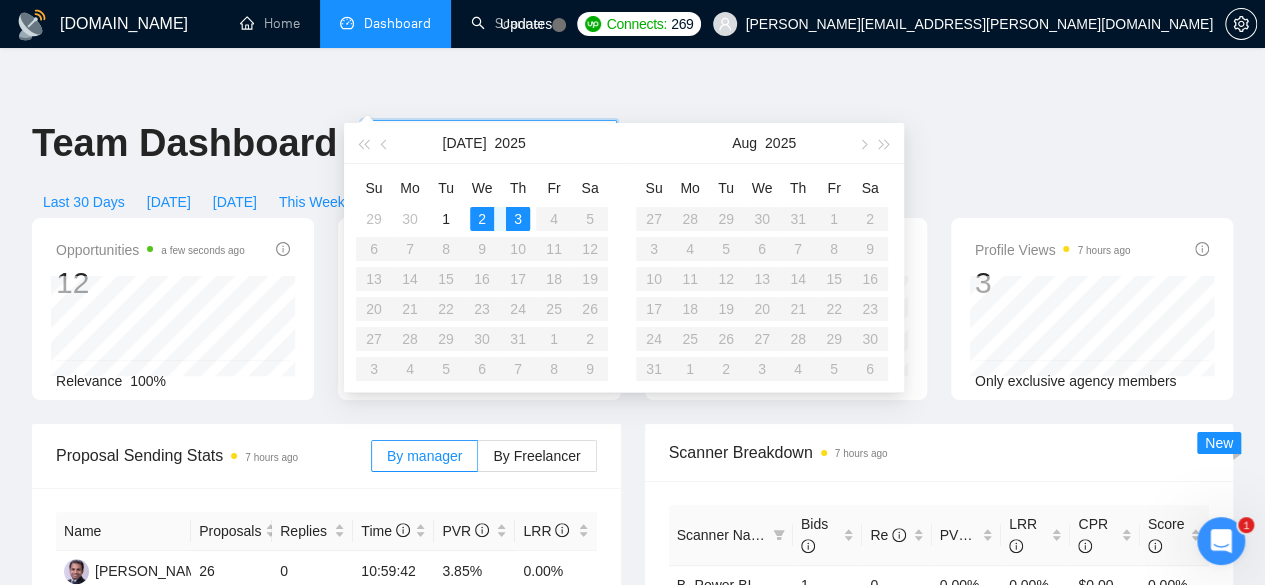 click on "3" at bounding box center [518, 219] 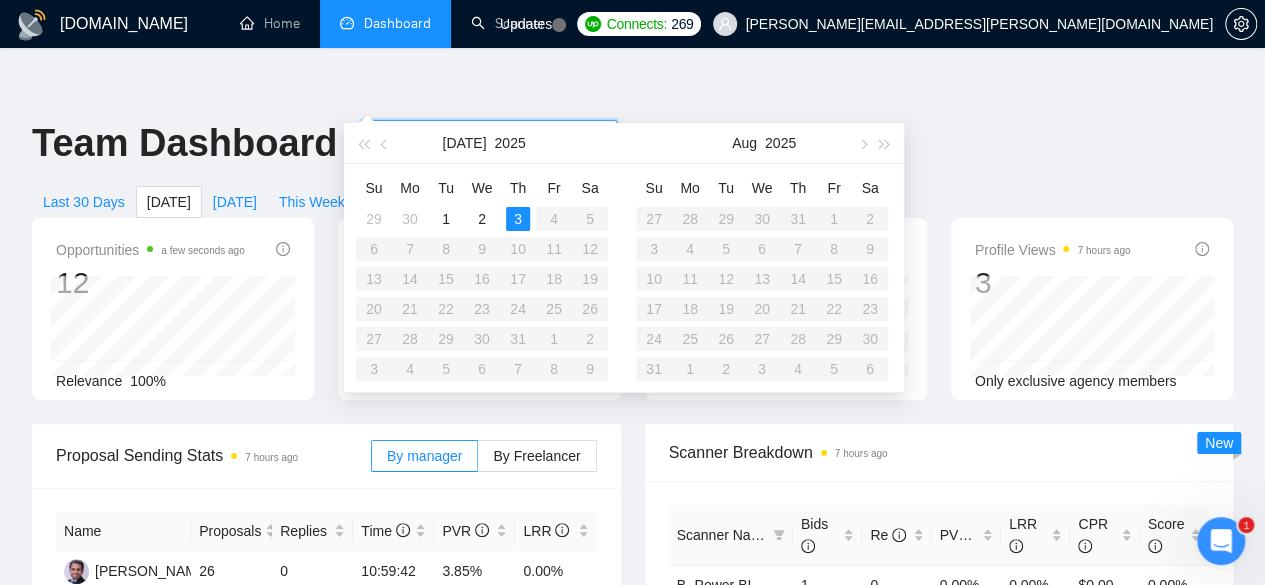 click on "Opportunities a few seconds ago 12   Relevance 100%" at bounding box center (173, 309) 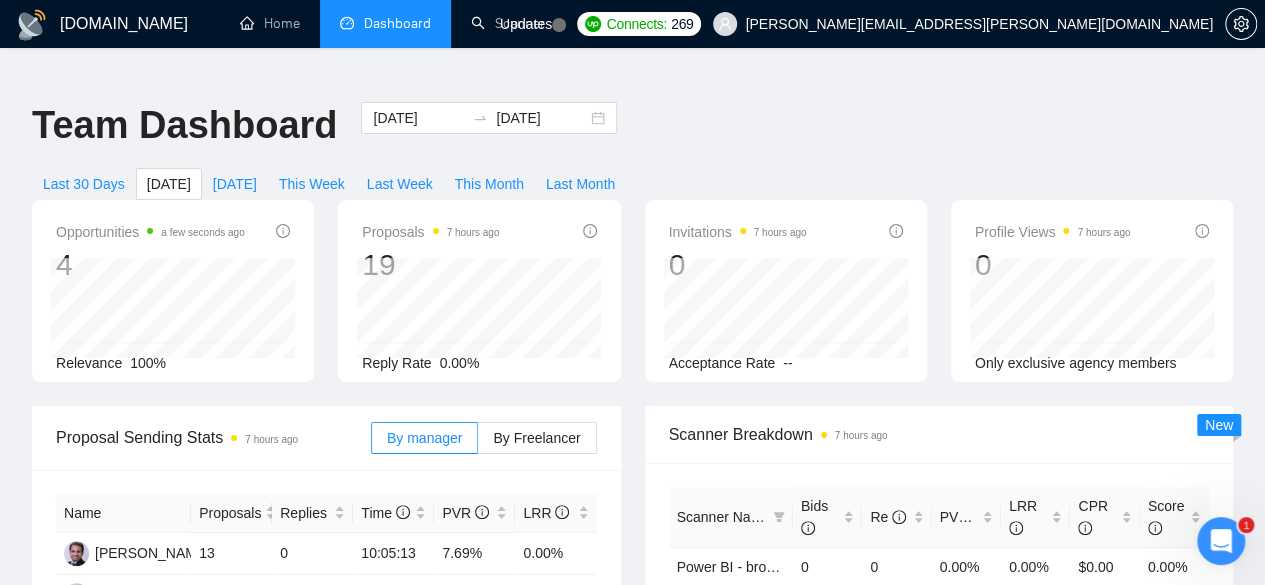 scroll, scrollTop: 0, scrollLeft: 0, axis: both 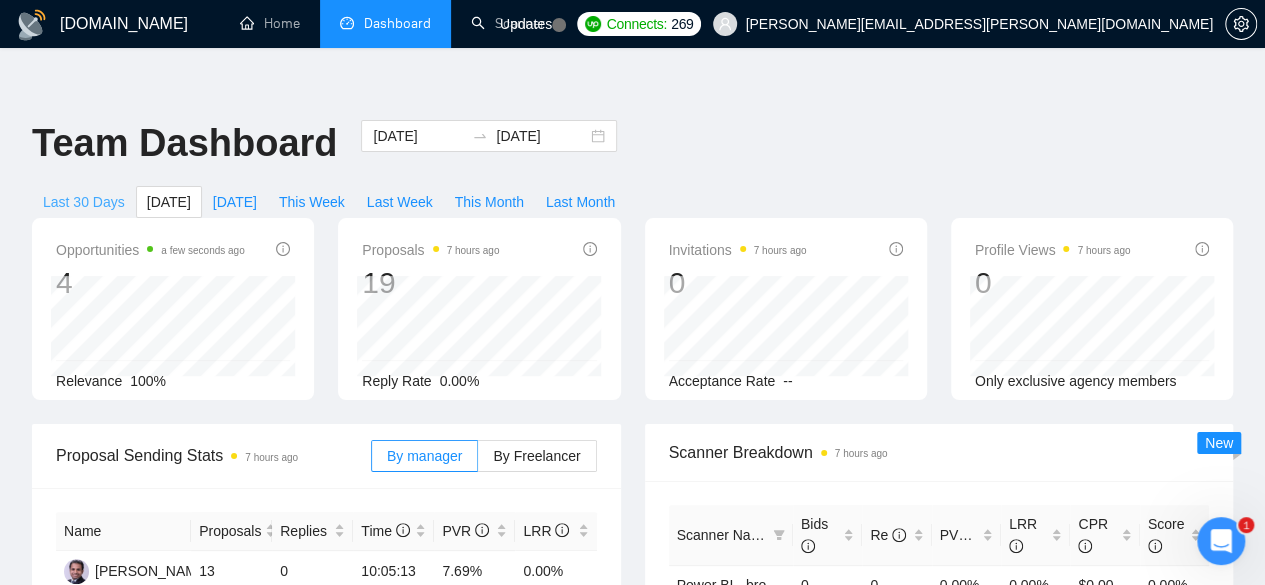 click on "Last 30 Days" at bounding box center (84, 202) 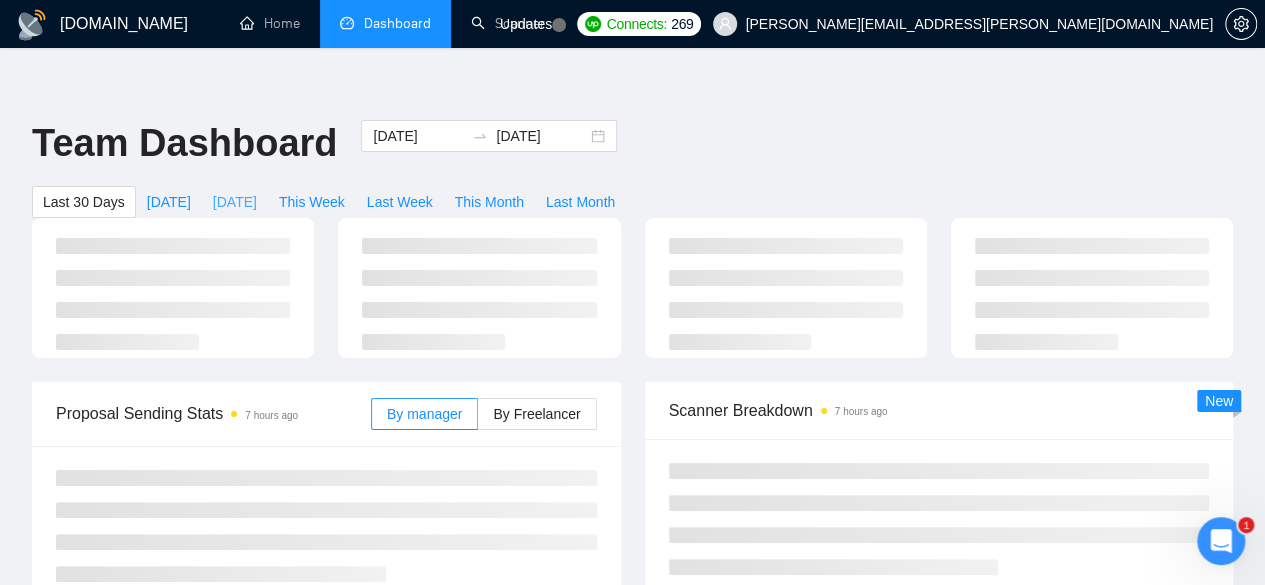 type on "2025-06-03" 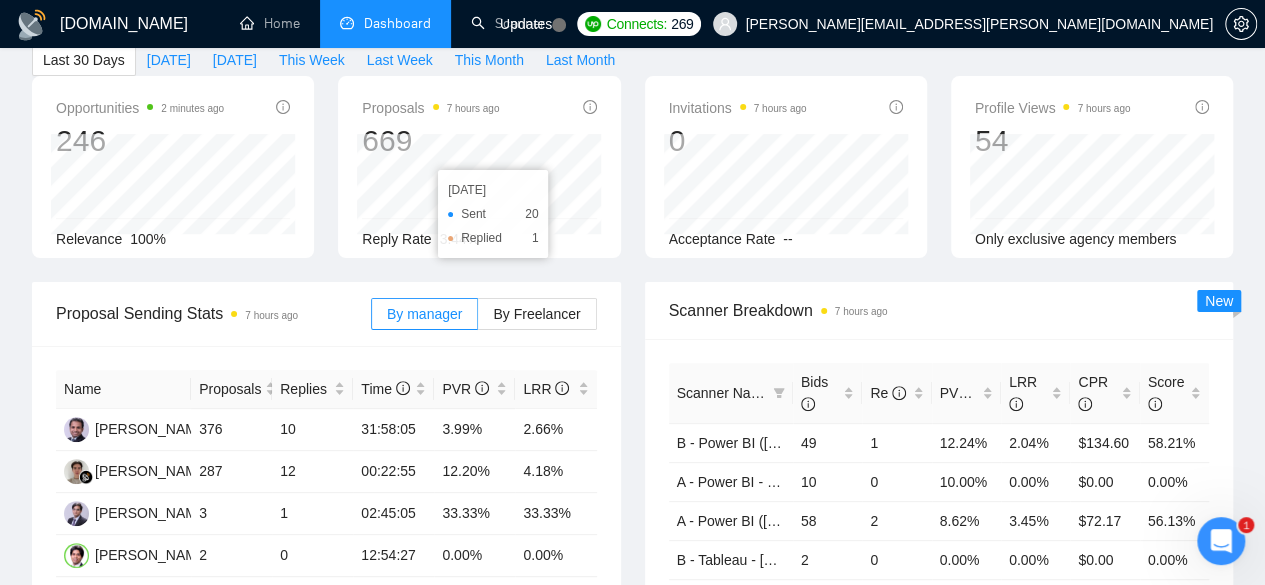 scroll, scrollTop: 200, scrollLeft: 0, axis: vertical 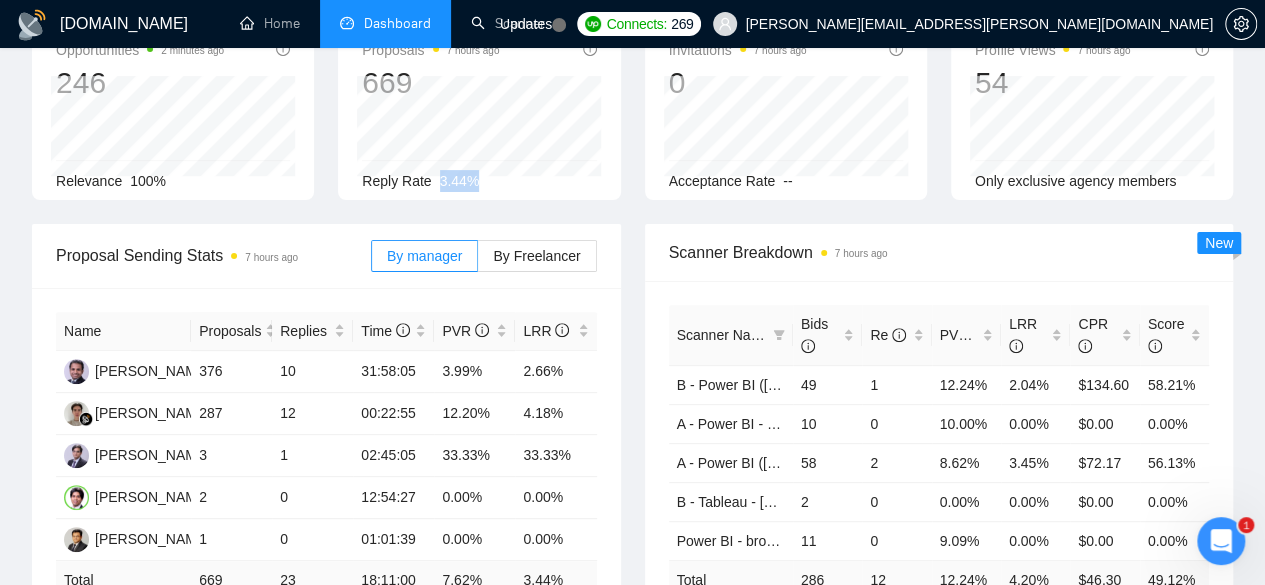 drag, startPoint x: 434, startPoint y: 106, endPoint x: 480, endPoint y: 107, distance: 46.010868 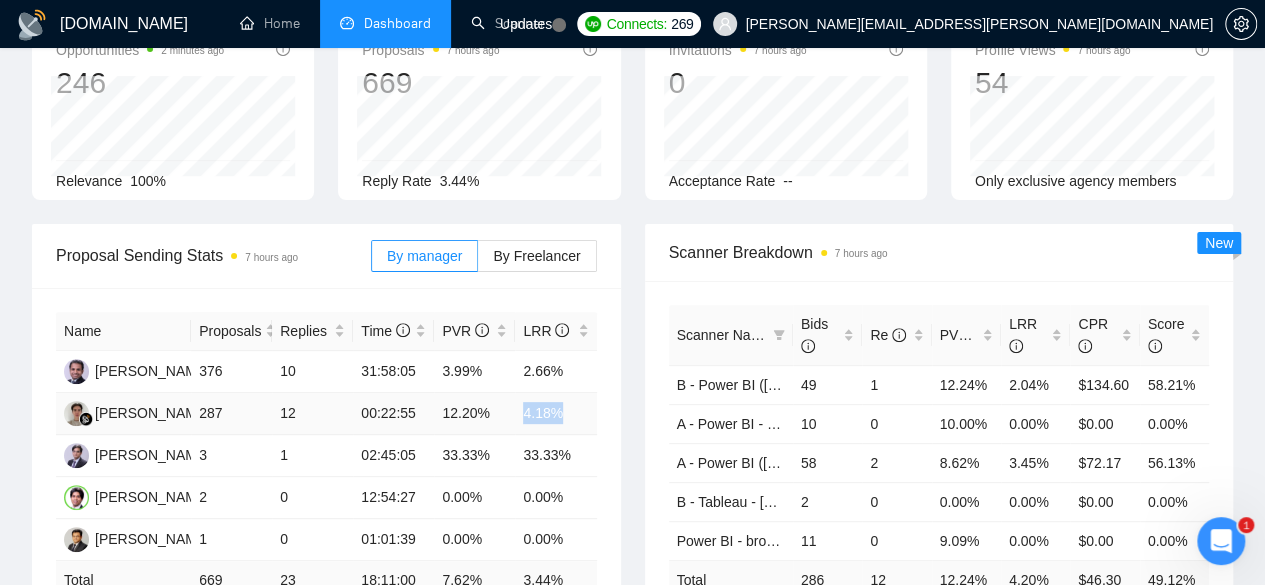 drag, startPoint x: 519, startPoint y: 342, endPoint x: 562, endPoint y: 342, distance: 43 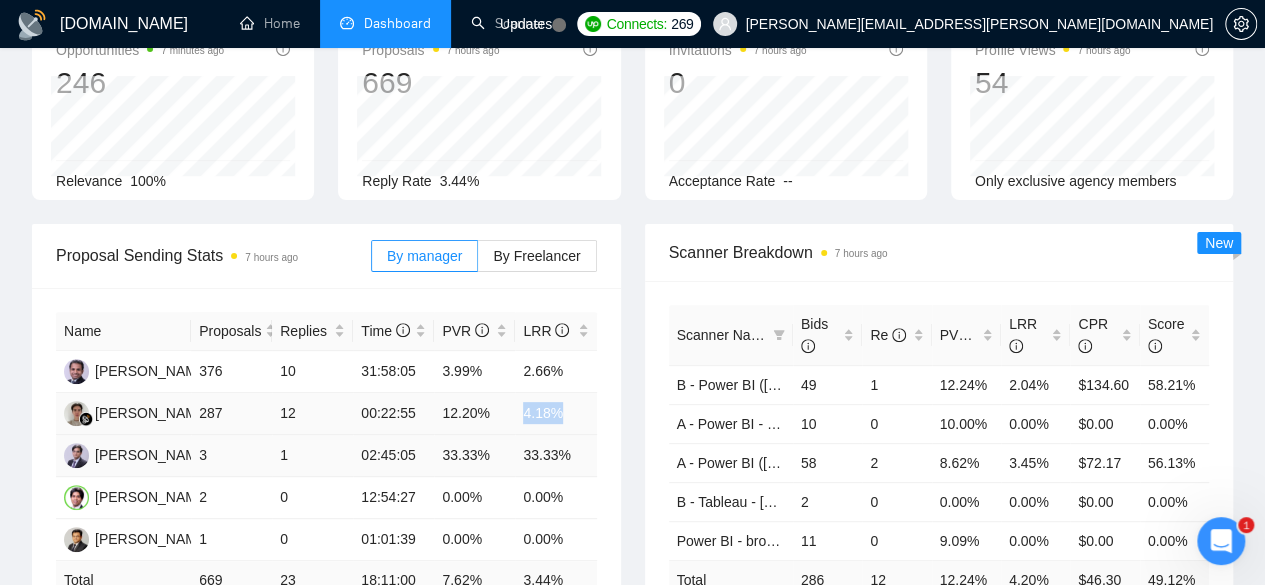 scroll, scrollTop: 333, scrollLeft: 0, axis: vertical 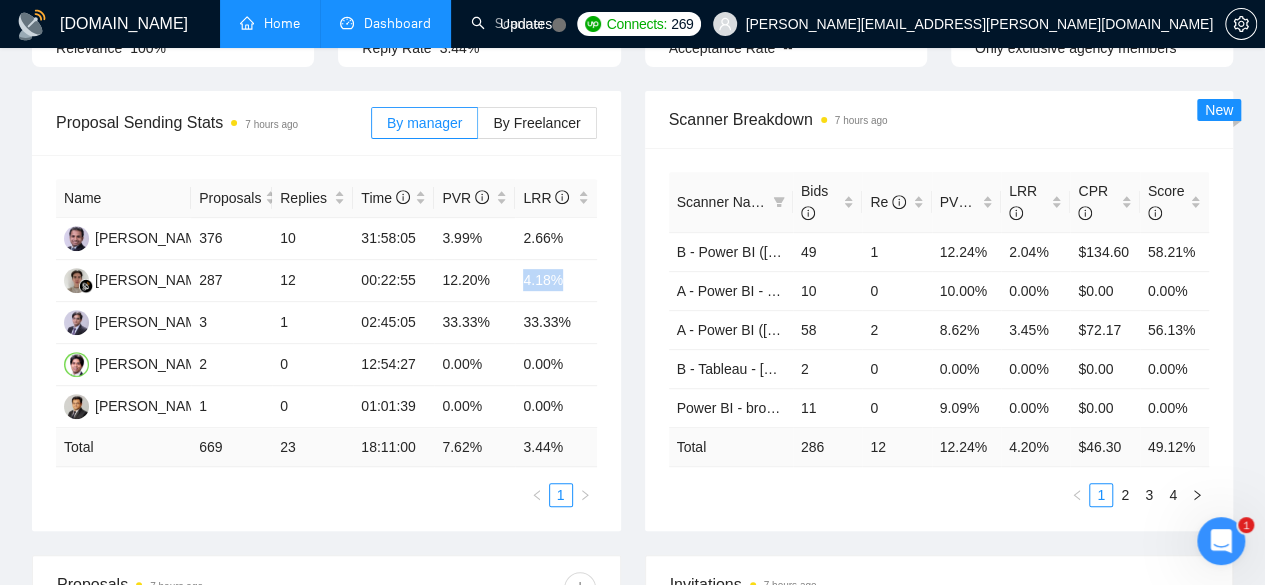click on "Home" at bounding box center (270, 23) 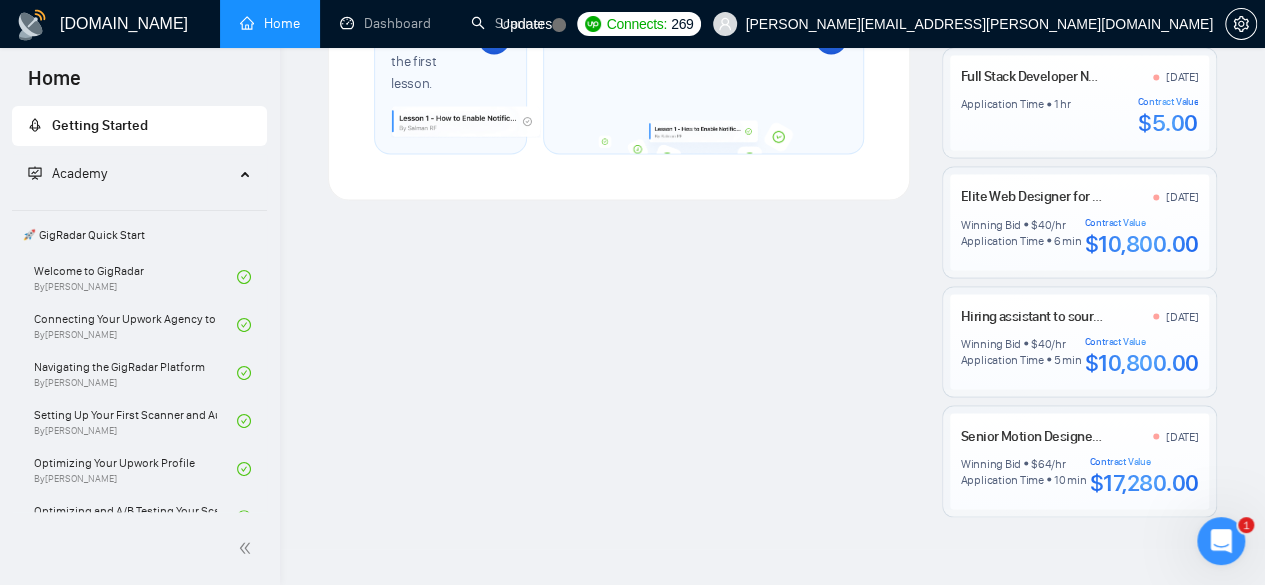 scroll, scrollTop: 1715, scrollLeft: 0, axis: vertical 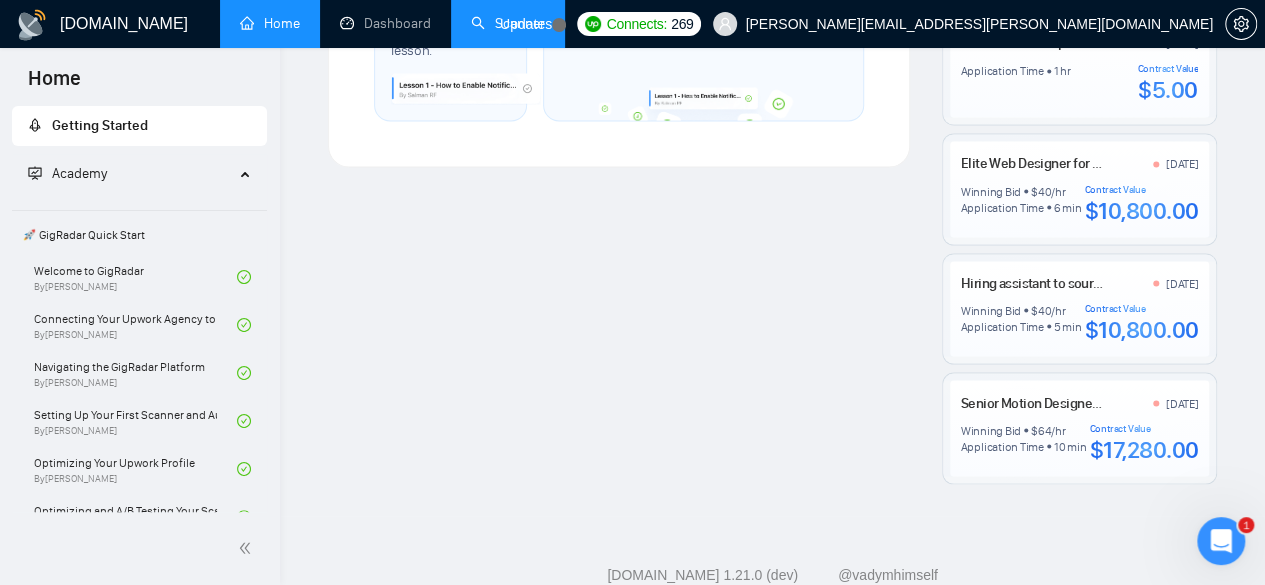 click on "Scanner" at bounding box center [508, 23] 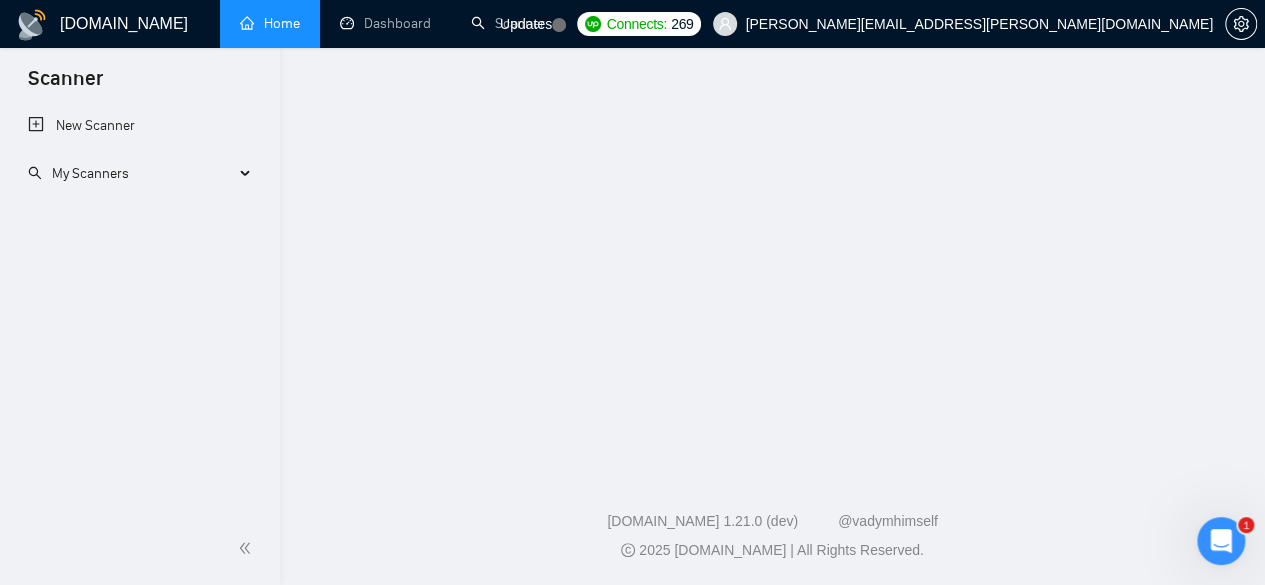 scroll, scrollTop: 0, scrollLeft: 0, axis: both 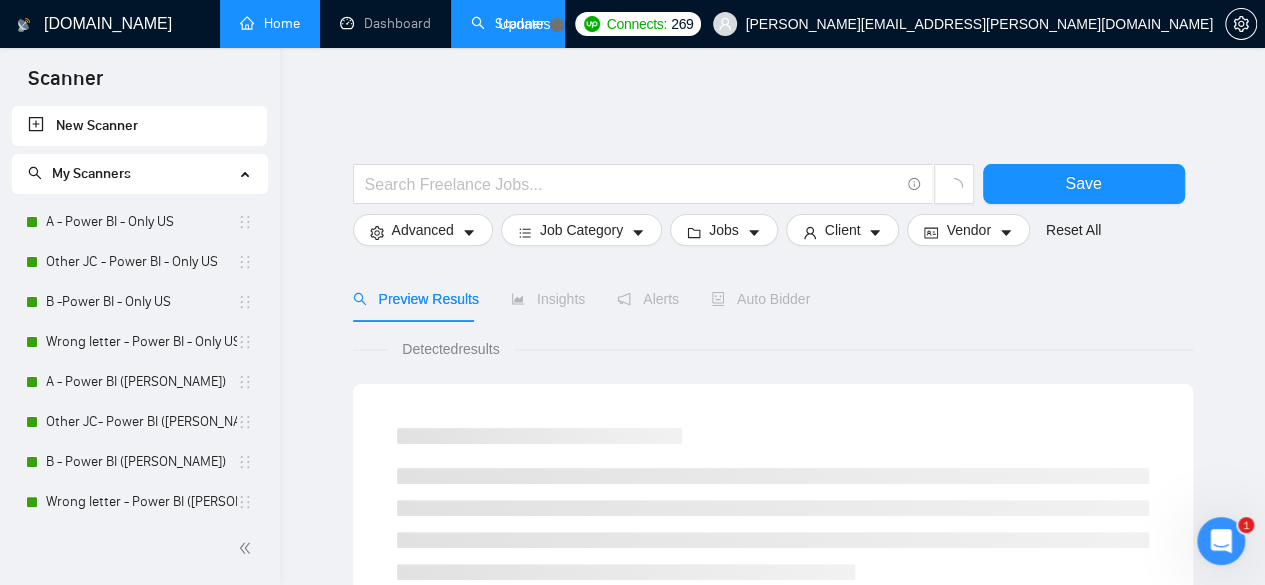 drag, startPoint x: 86, startPoint y: 222, endPoint x: 640, endPoint y: 242, distance: 554.3609 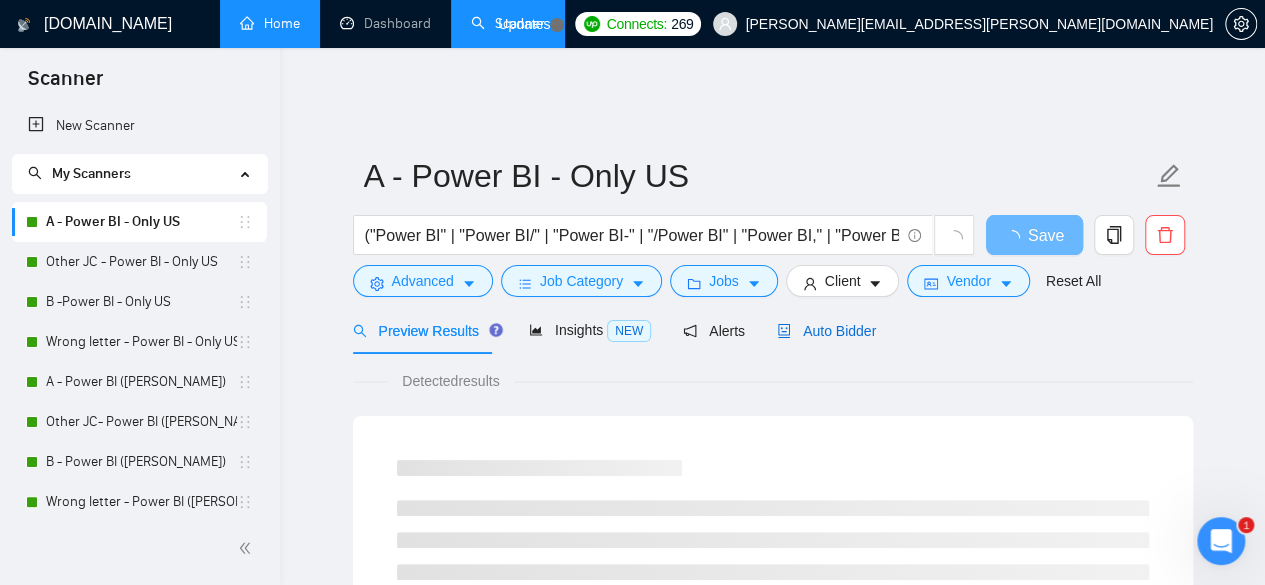 click on "Auto Bidder" at bounding box center (826, 331) 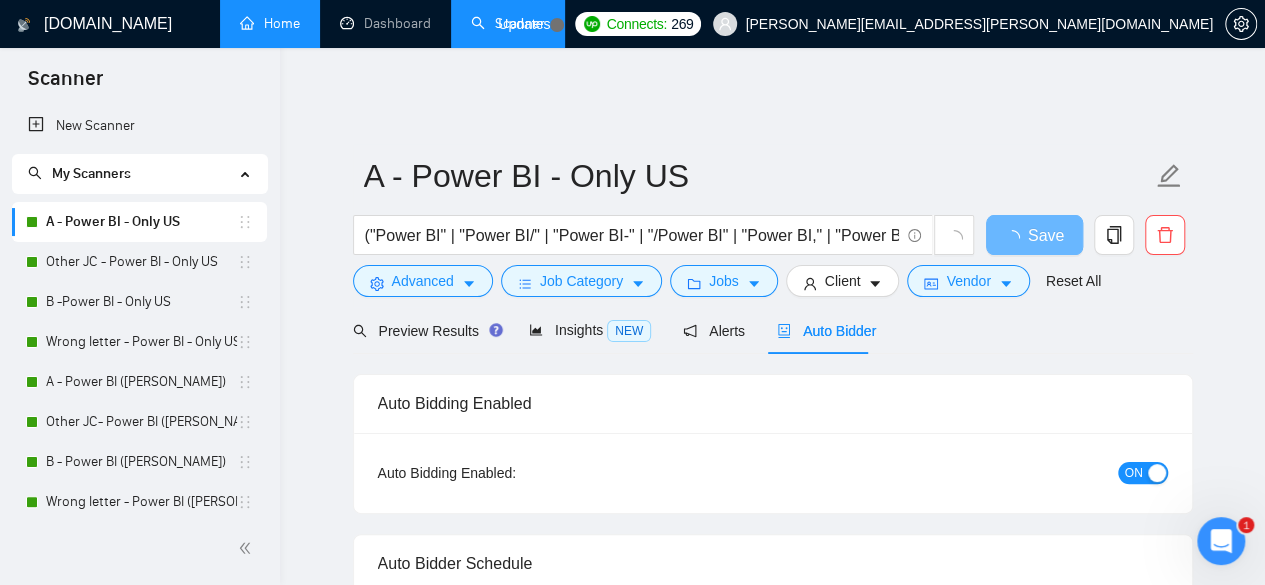 type 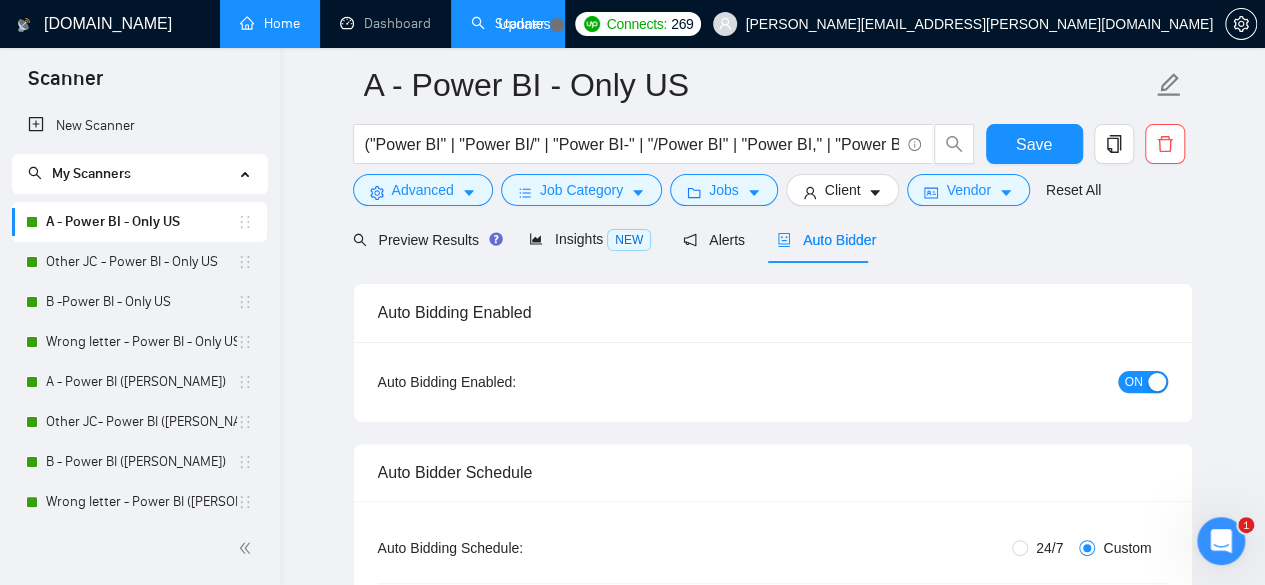 scroll, scrollTop: 0, scrollLeft: 0, axis: both 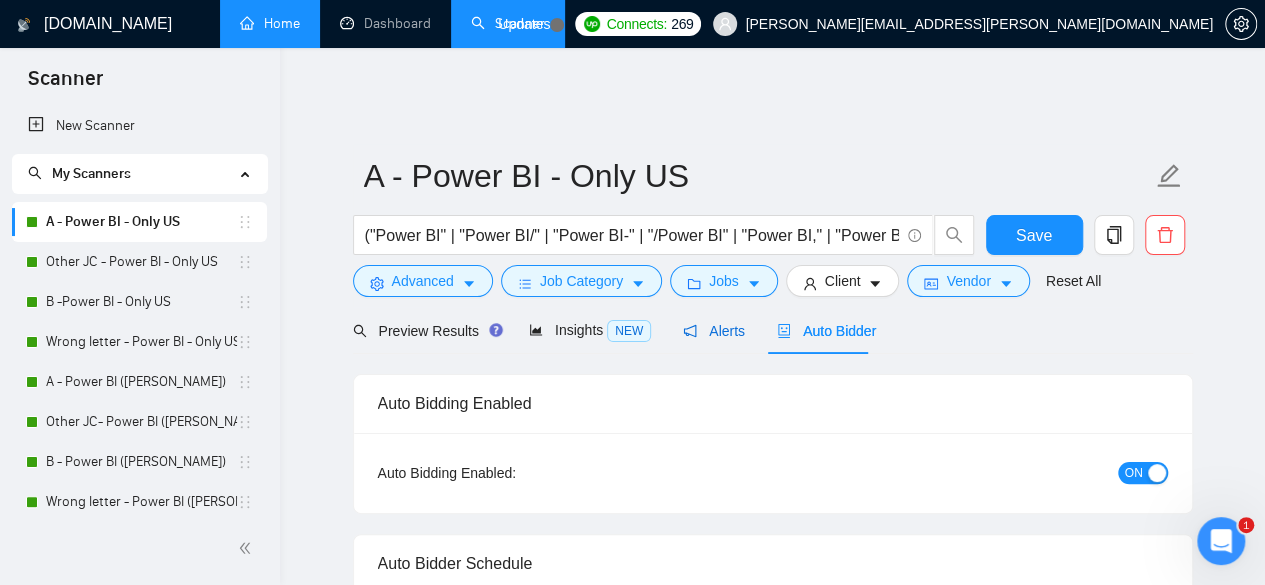 click on "Alerts" at bounding box center (714, 331) 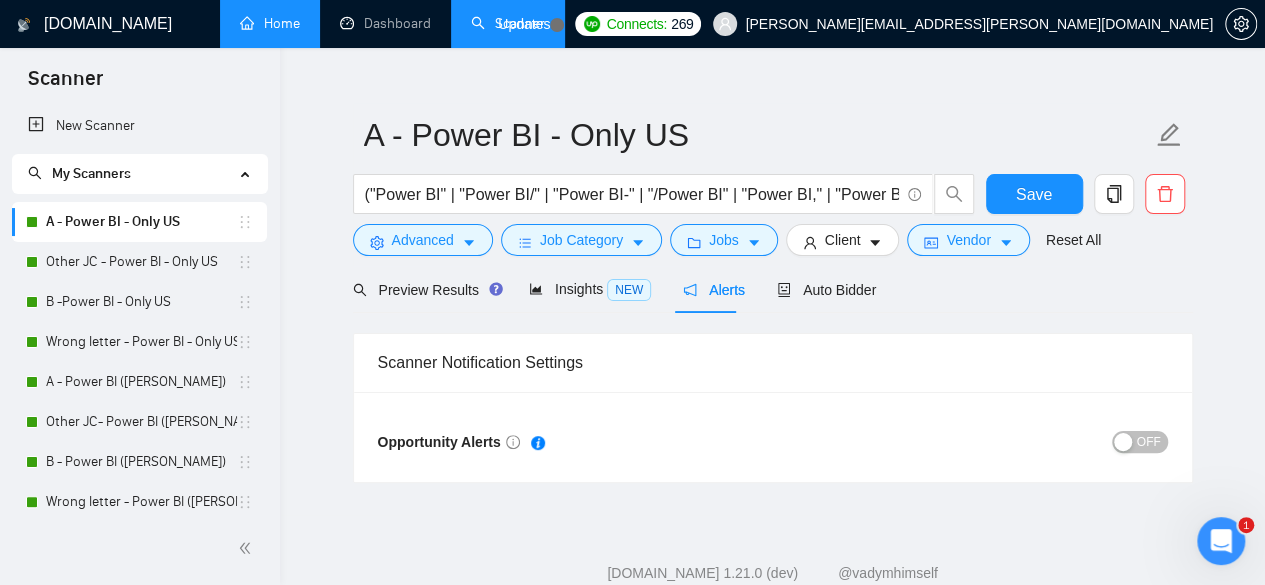 scroll, scrollTop: 76, scrollLeft: 0, axis: vertical 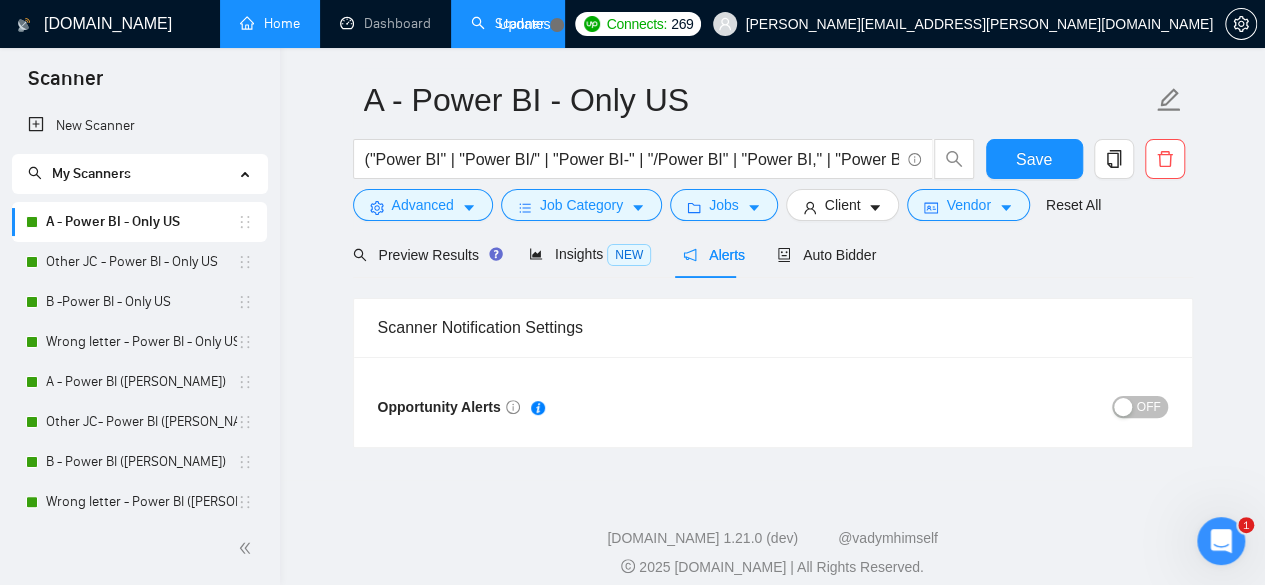 click on "OFF" at bounding box center (1149, 407) 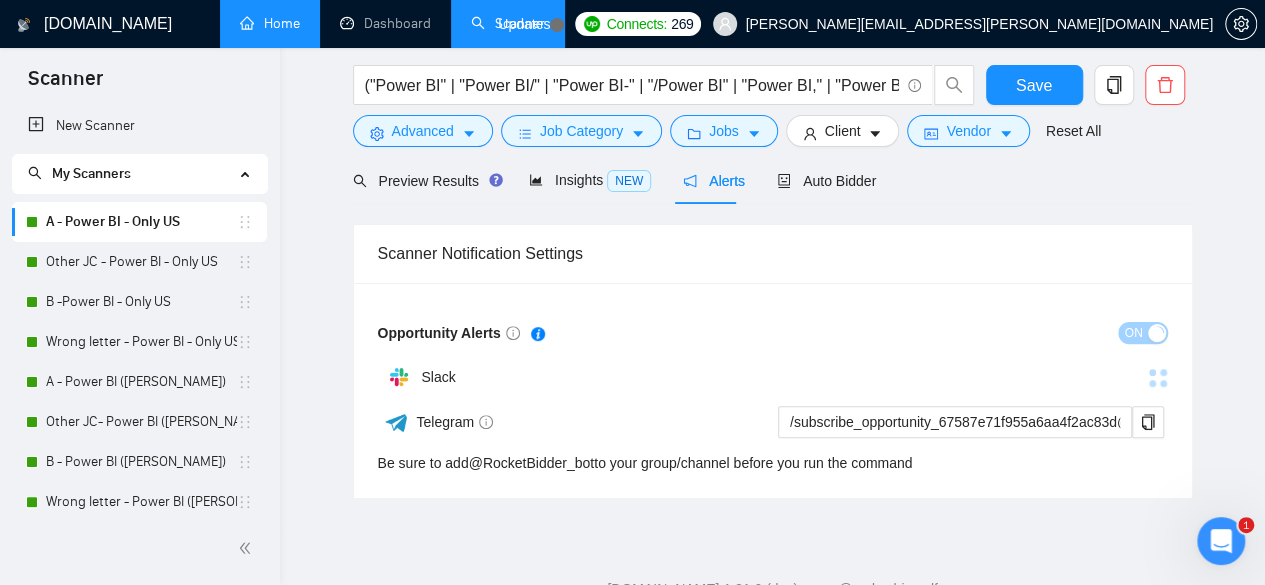 scroll, scrollTop: 68, scrollLeft: 0, axis: vertical 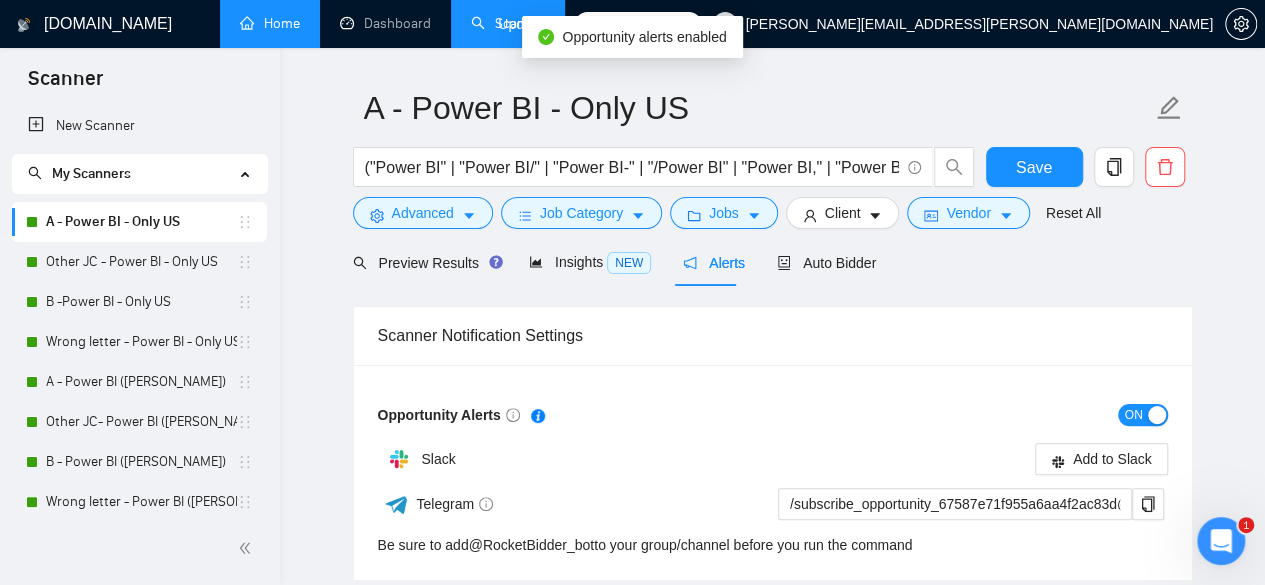 click on "ON" at bounding box center (1134, 415) 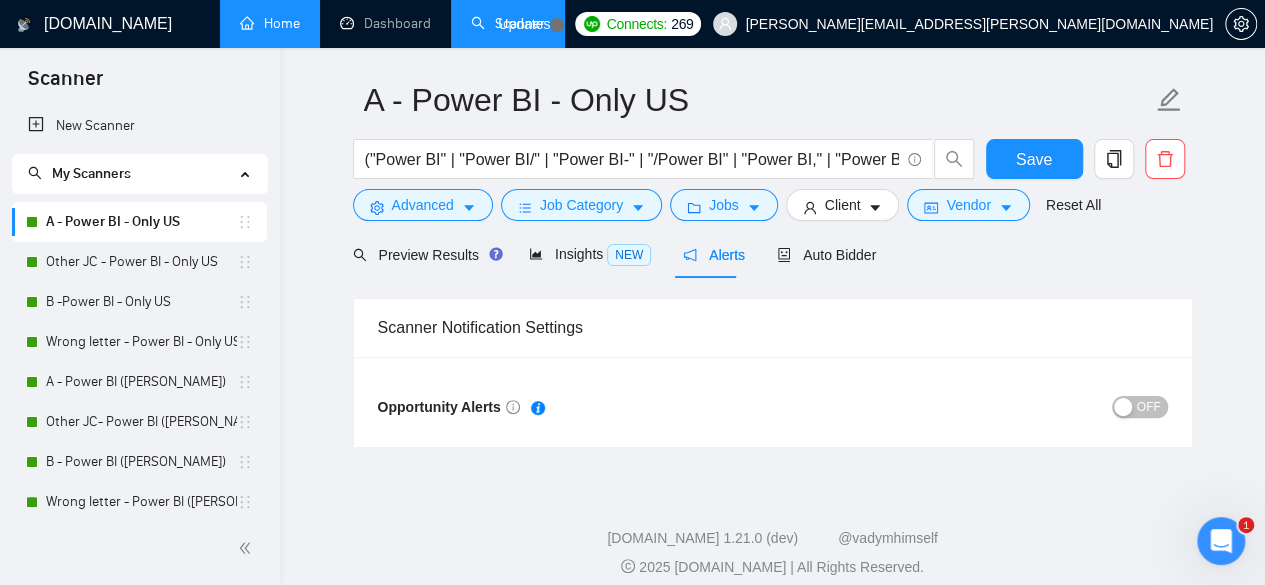 scroll, scrollTop: 76, scrollLeft: 0, axis: vertical 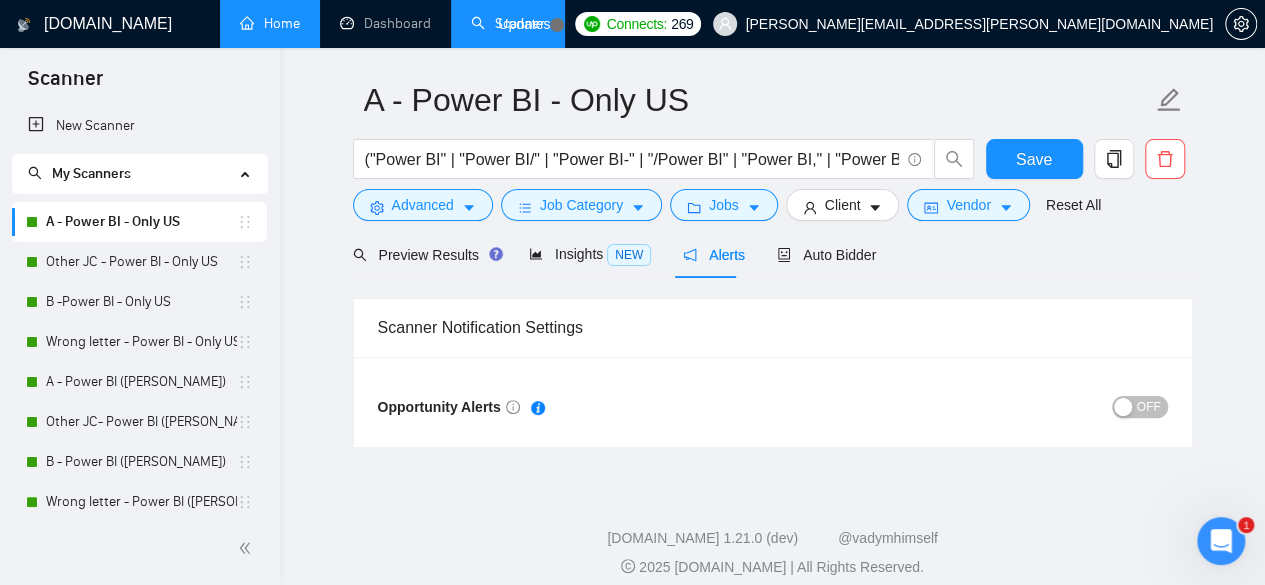 click 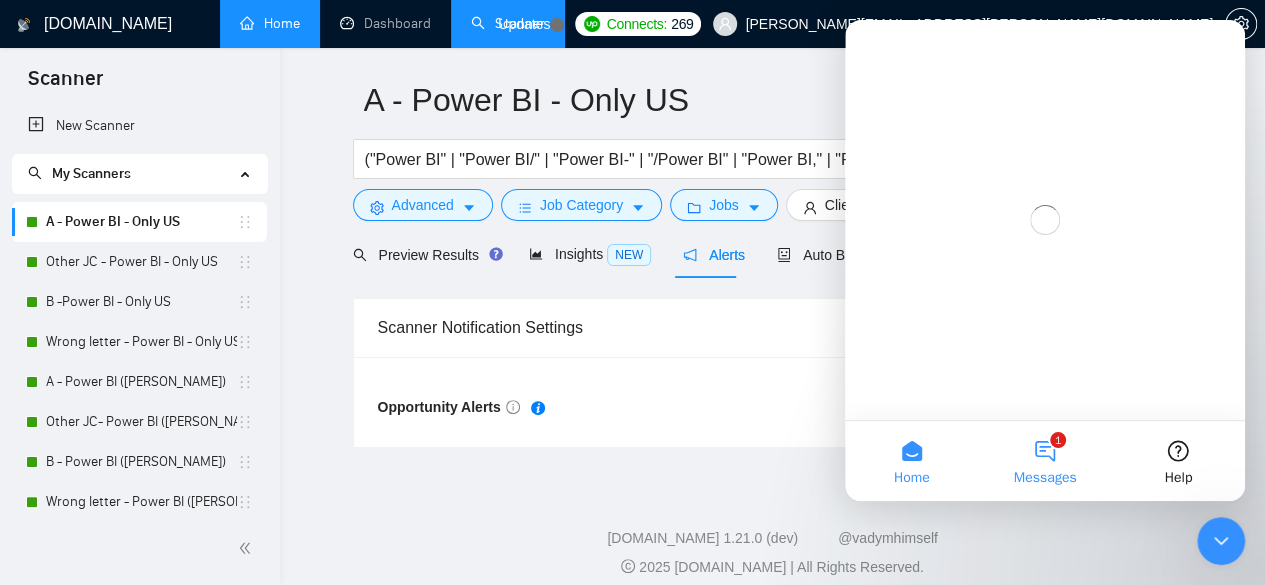scroll, scrollTop: 0, scrollLeft: 0, axis: both 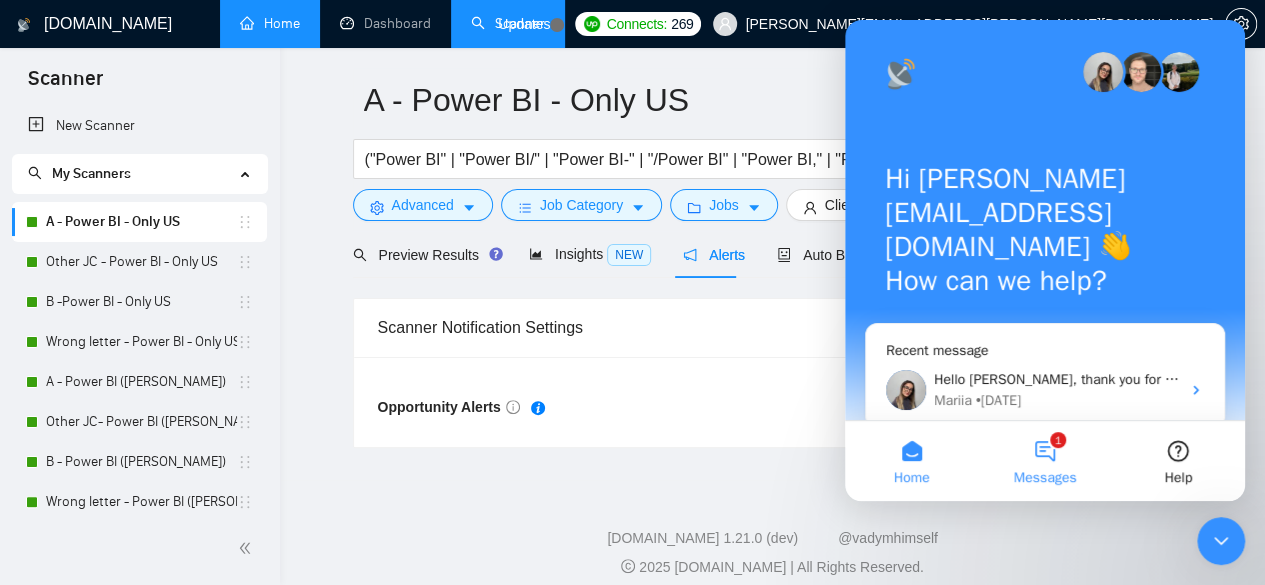 click on "1 Messages" at bounding box center (1044, 461) 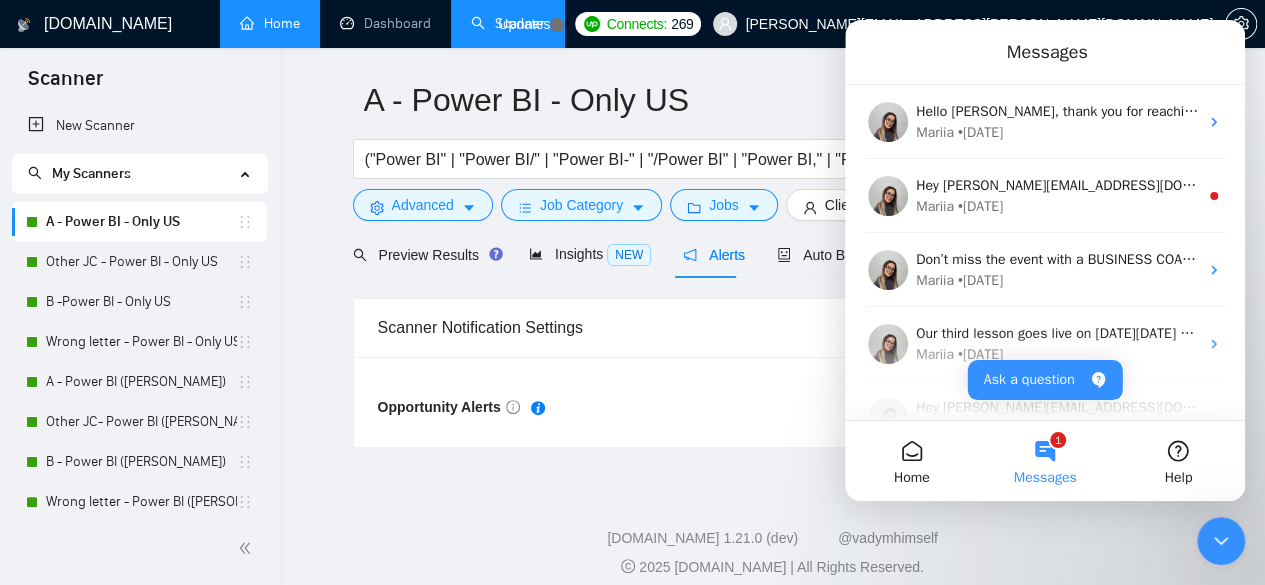 click 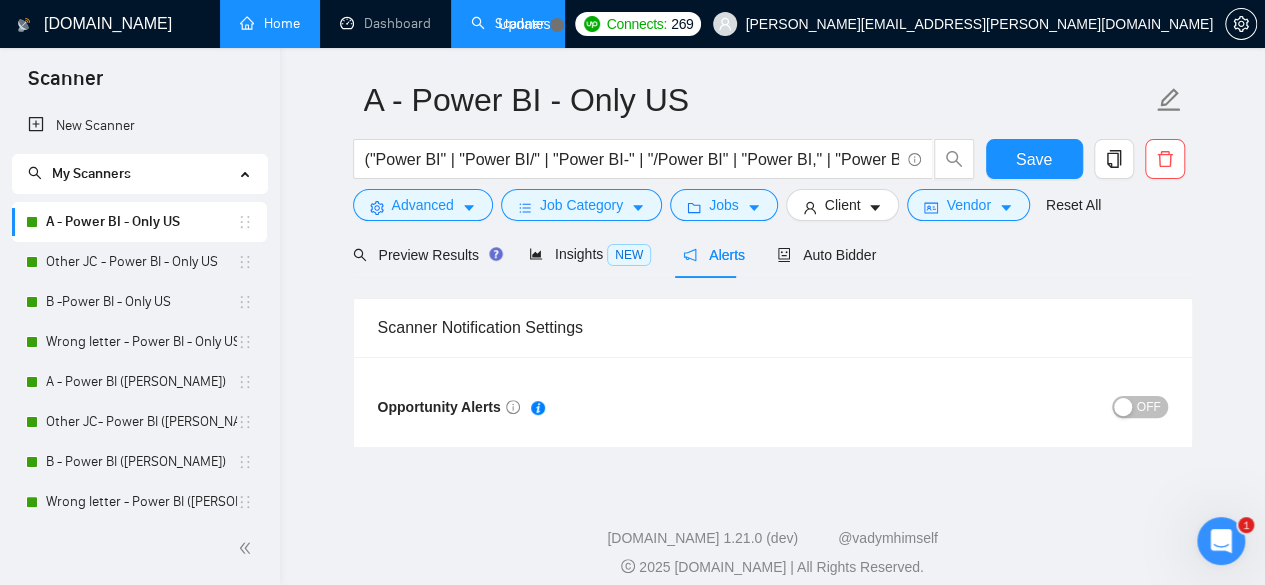 scroll, scrollTop: 0, scrollLeft: 0, axis: both 